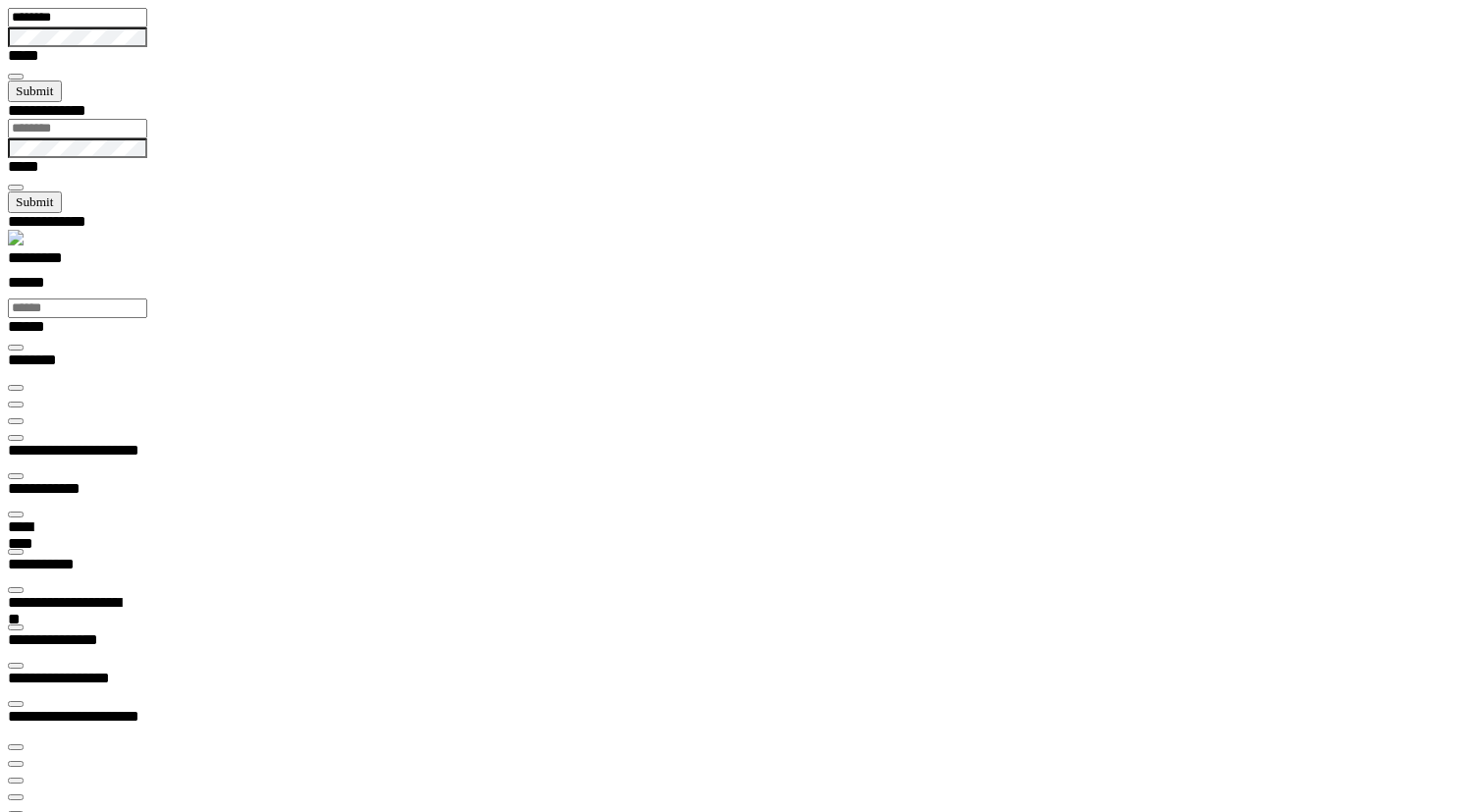 scroll, scrollTop: 0, scrollLeft: 0, axis: both 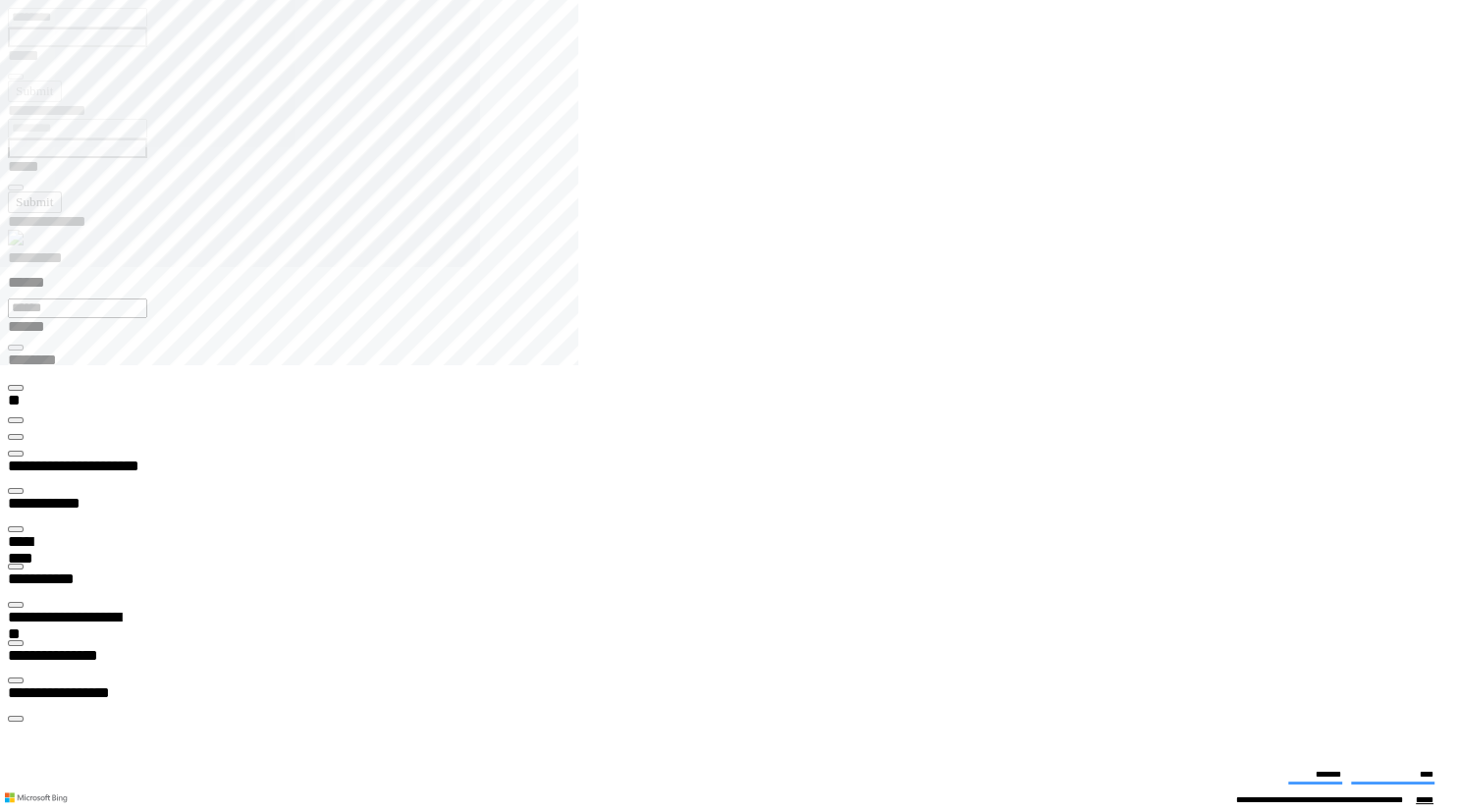 click on "**********" at bounding box center (442, 2543) 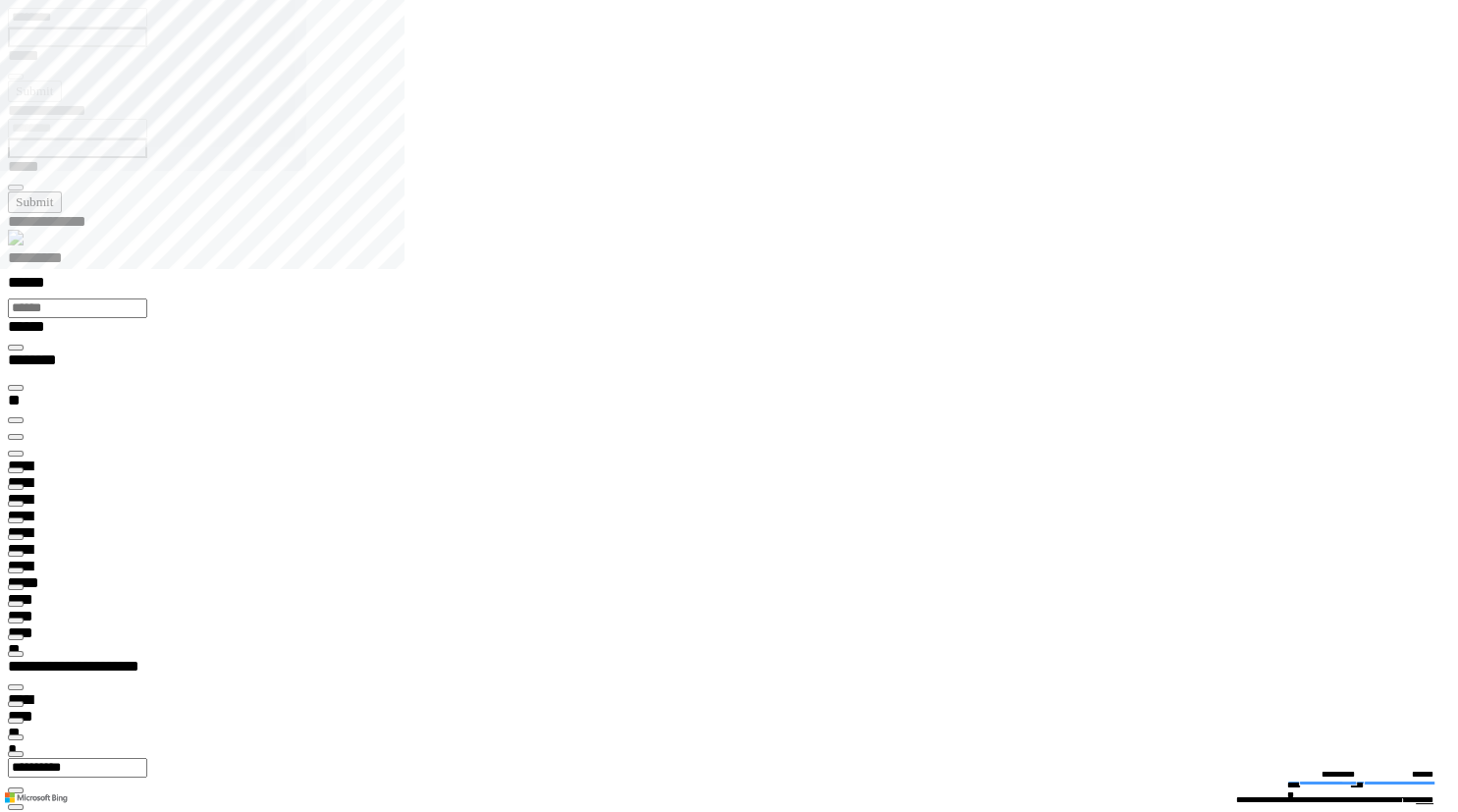 type on "********" 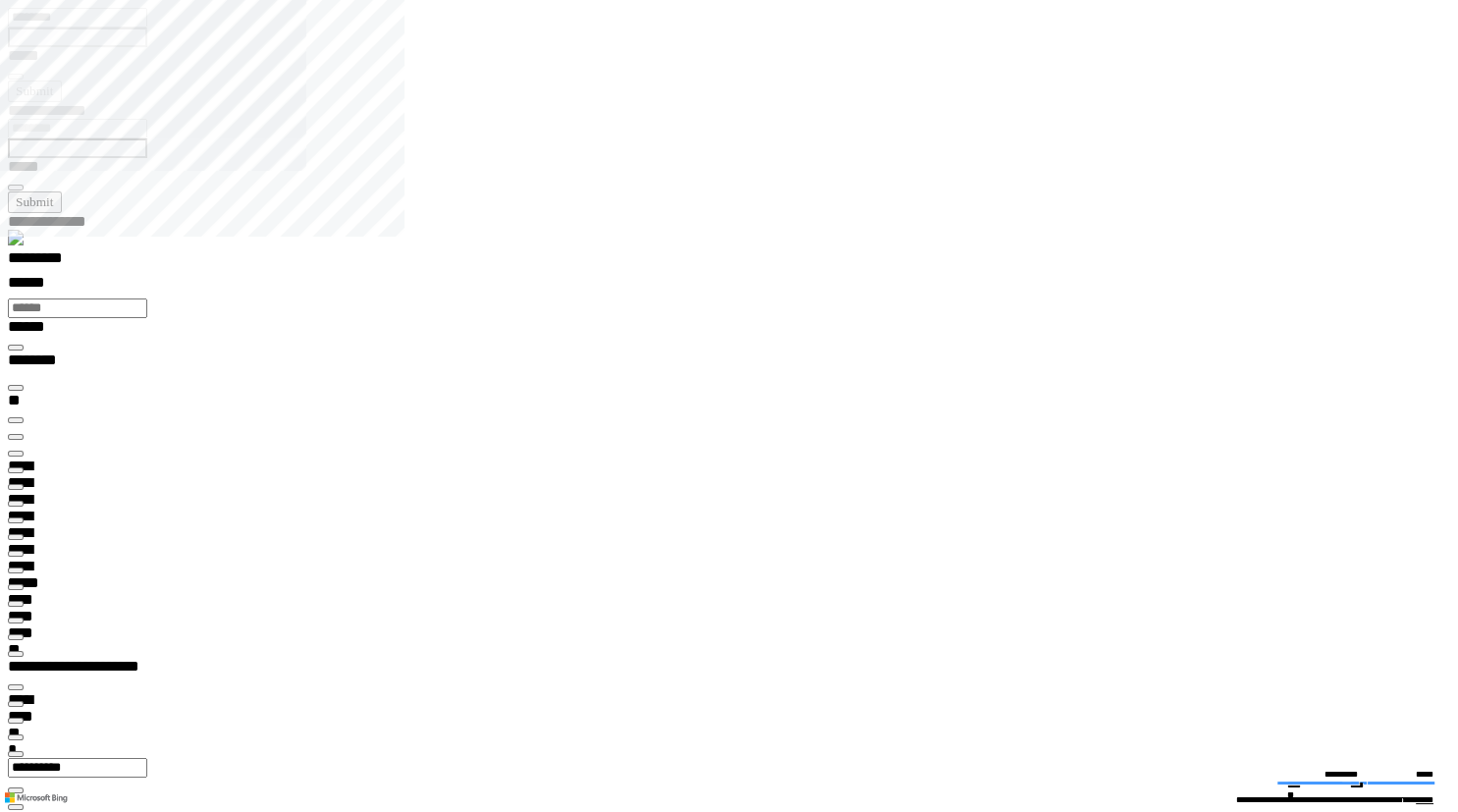 click on "**********" at bounding box center (63, 12372) 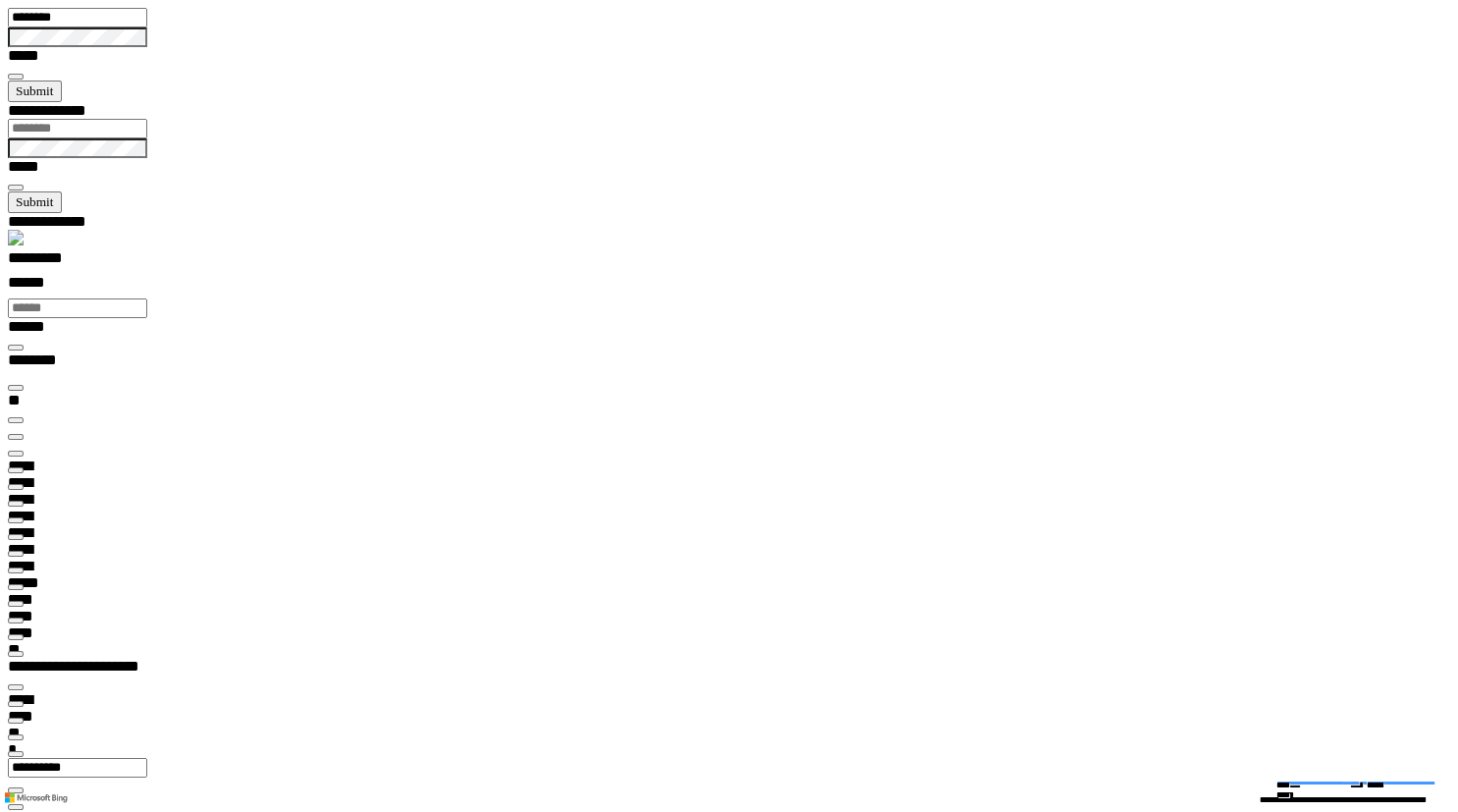click at bounding box center (16, 3460) 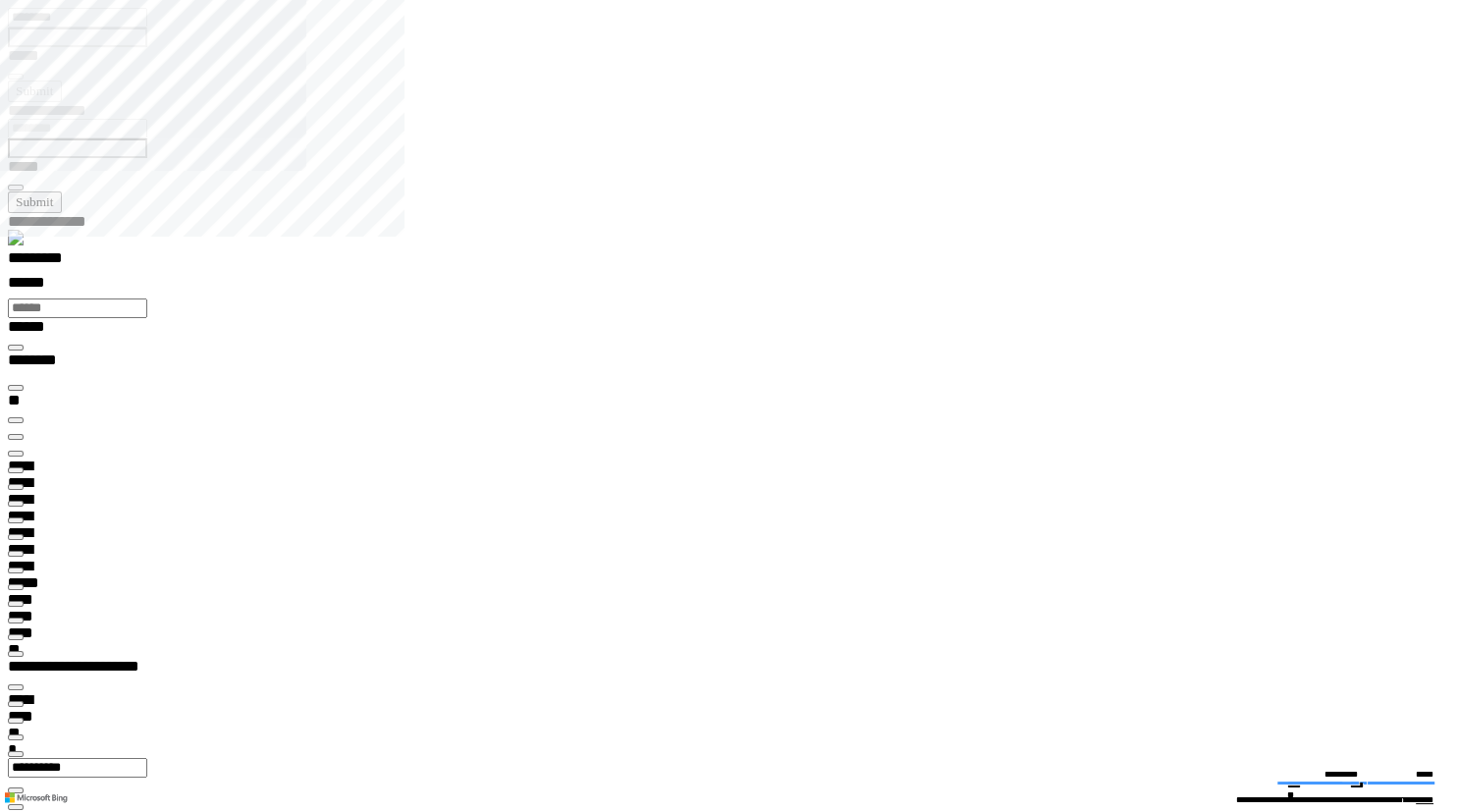 click at bounding box center (16, 3388) 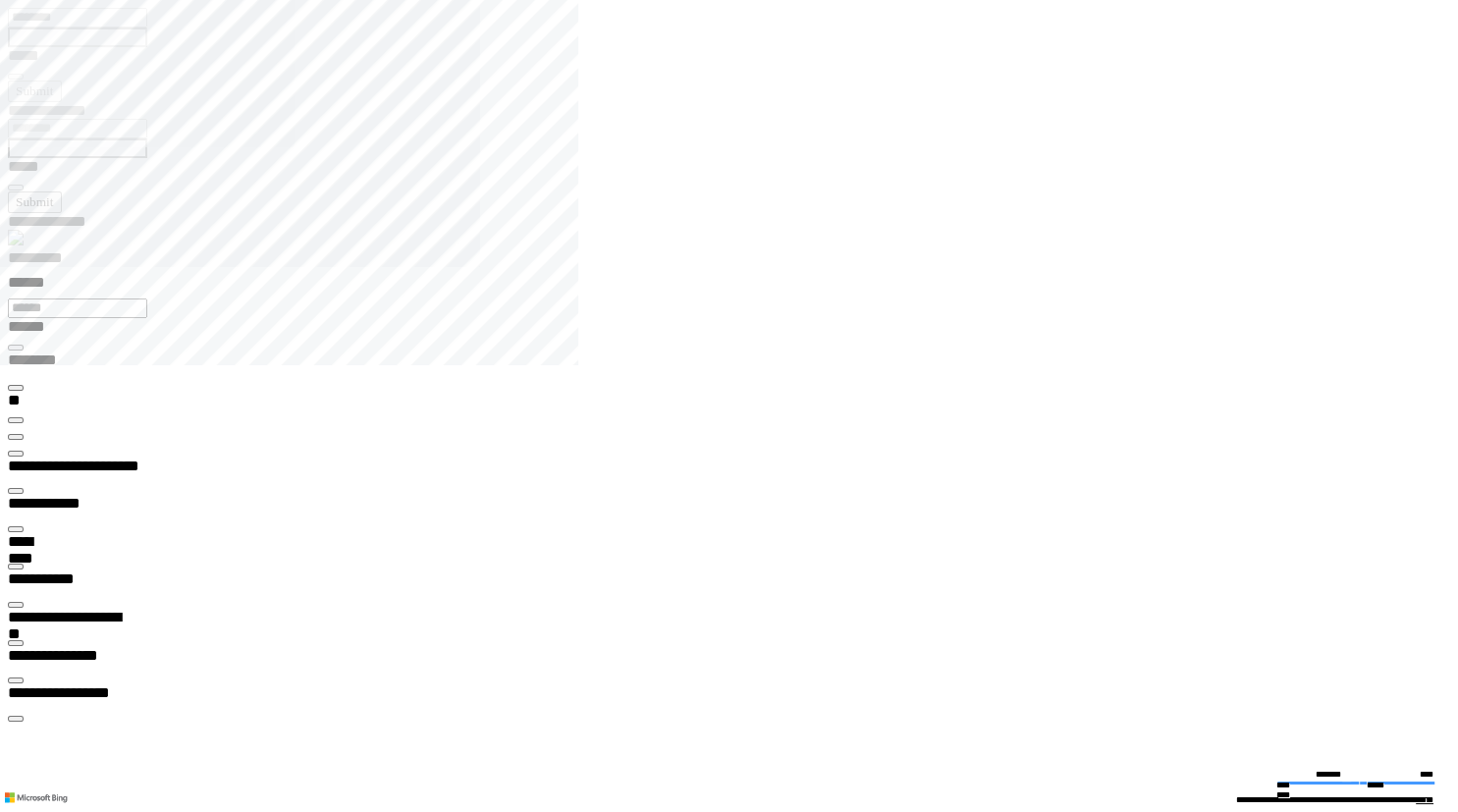 click at bounding box center [16, 2512] 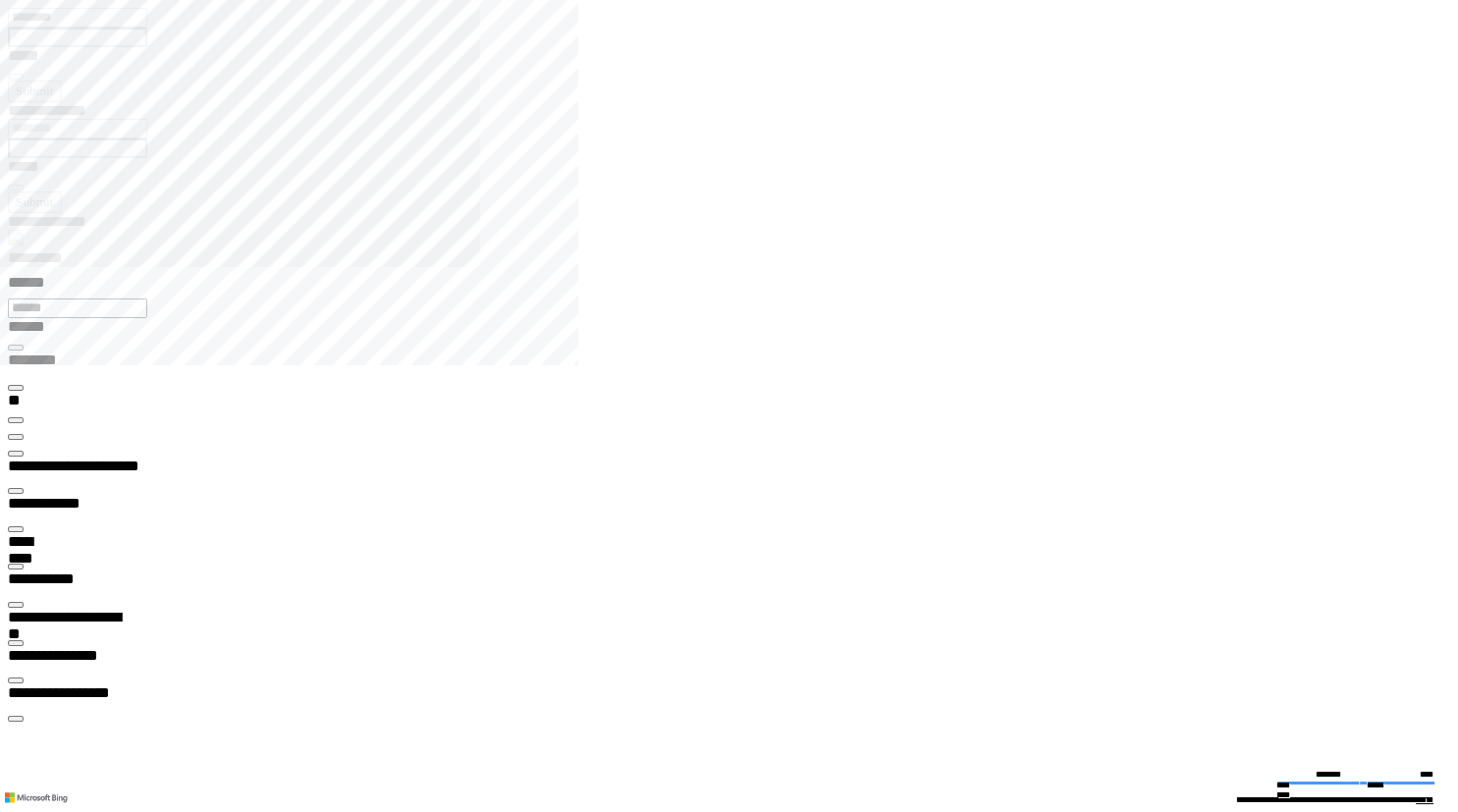 click at bounding box center [16, 3894] 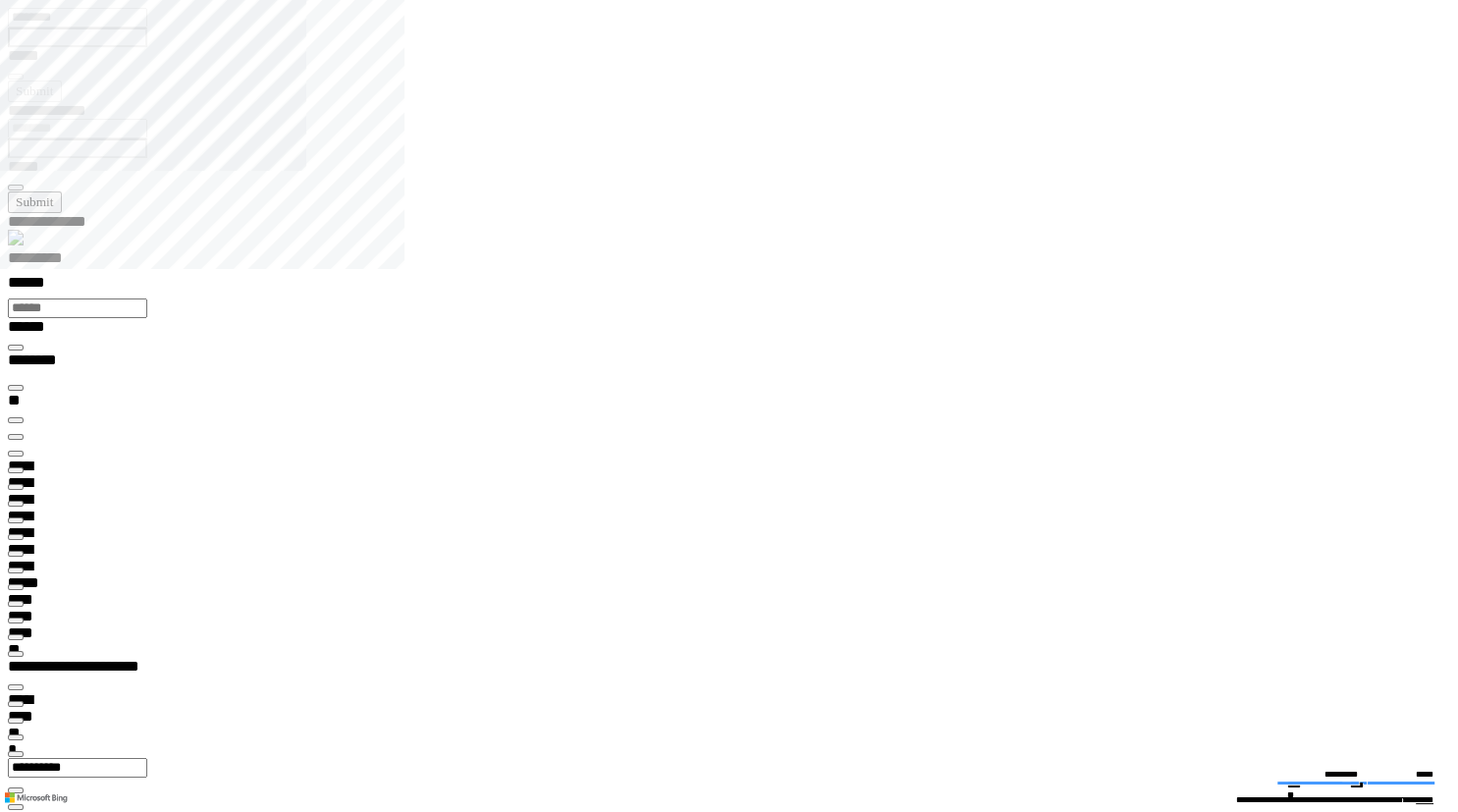 type on "*********" 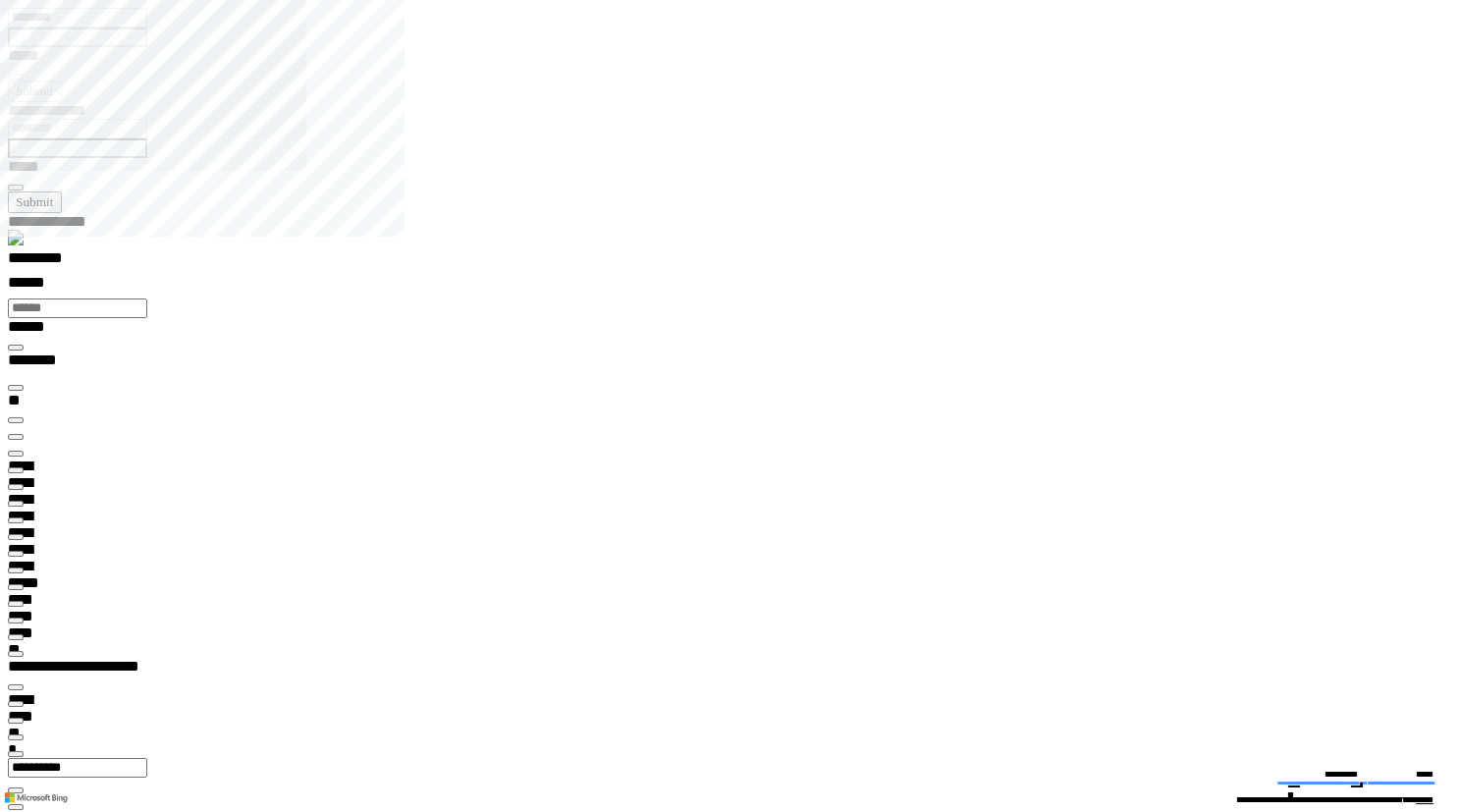 click at bounding box center [16, 3160] 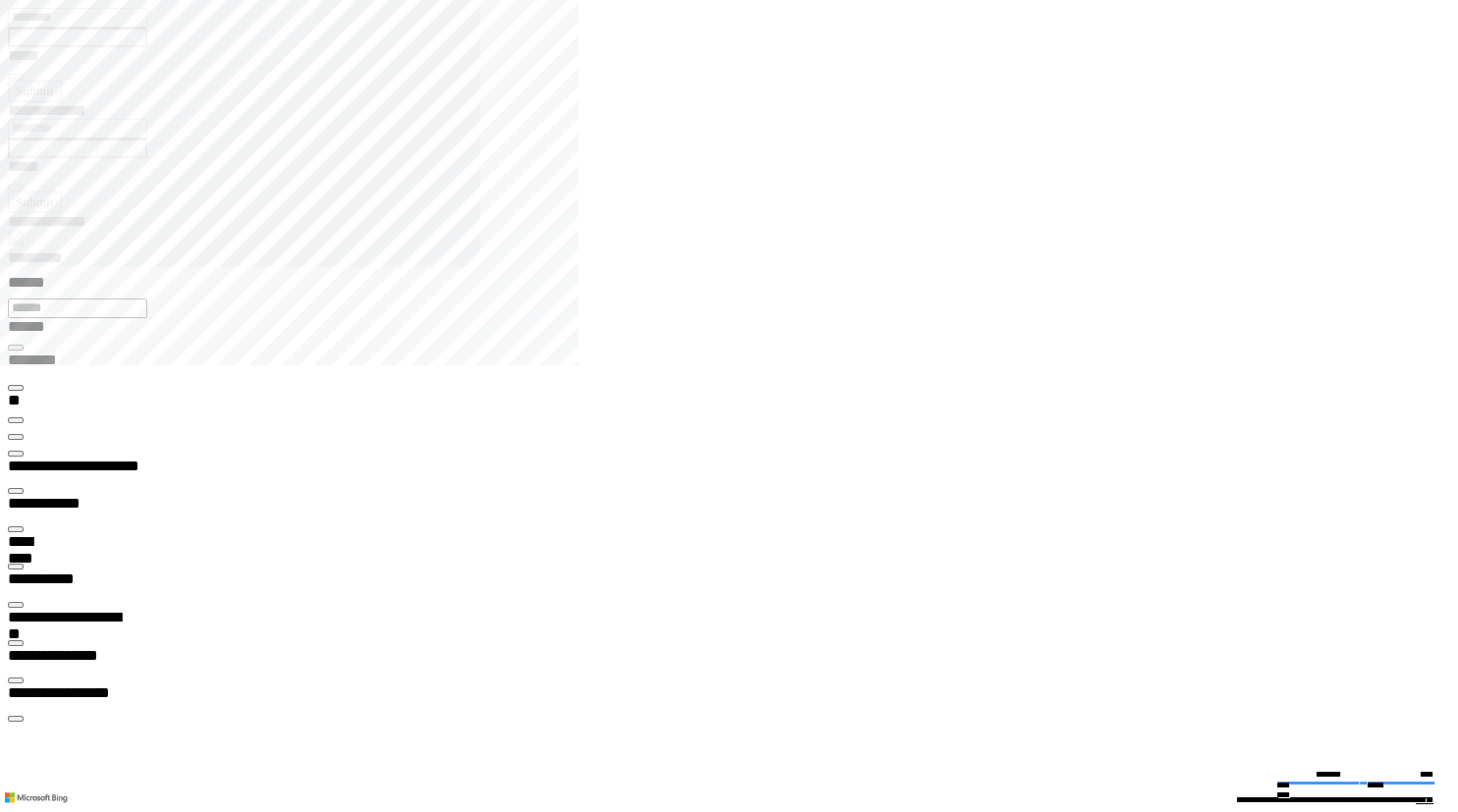 click at bounding box center [16, 2528] 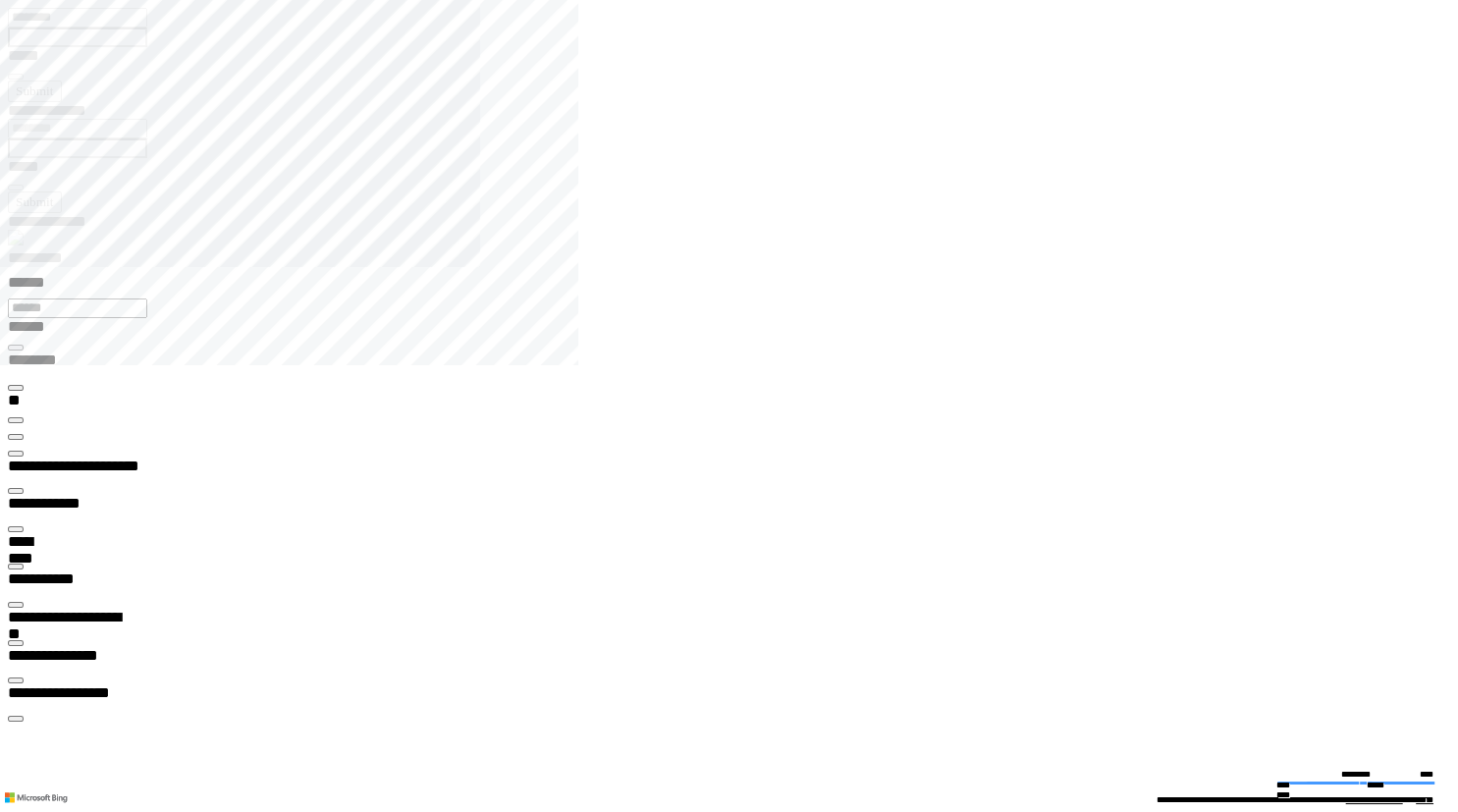 click on "**********" at bounding box center [736, 2460] 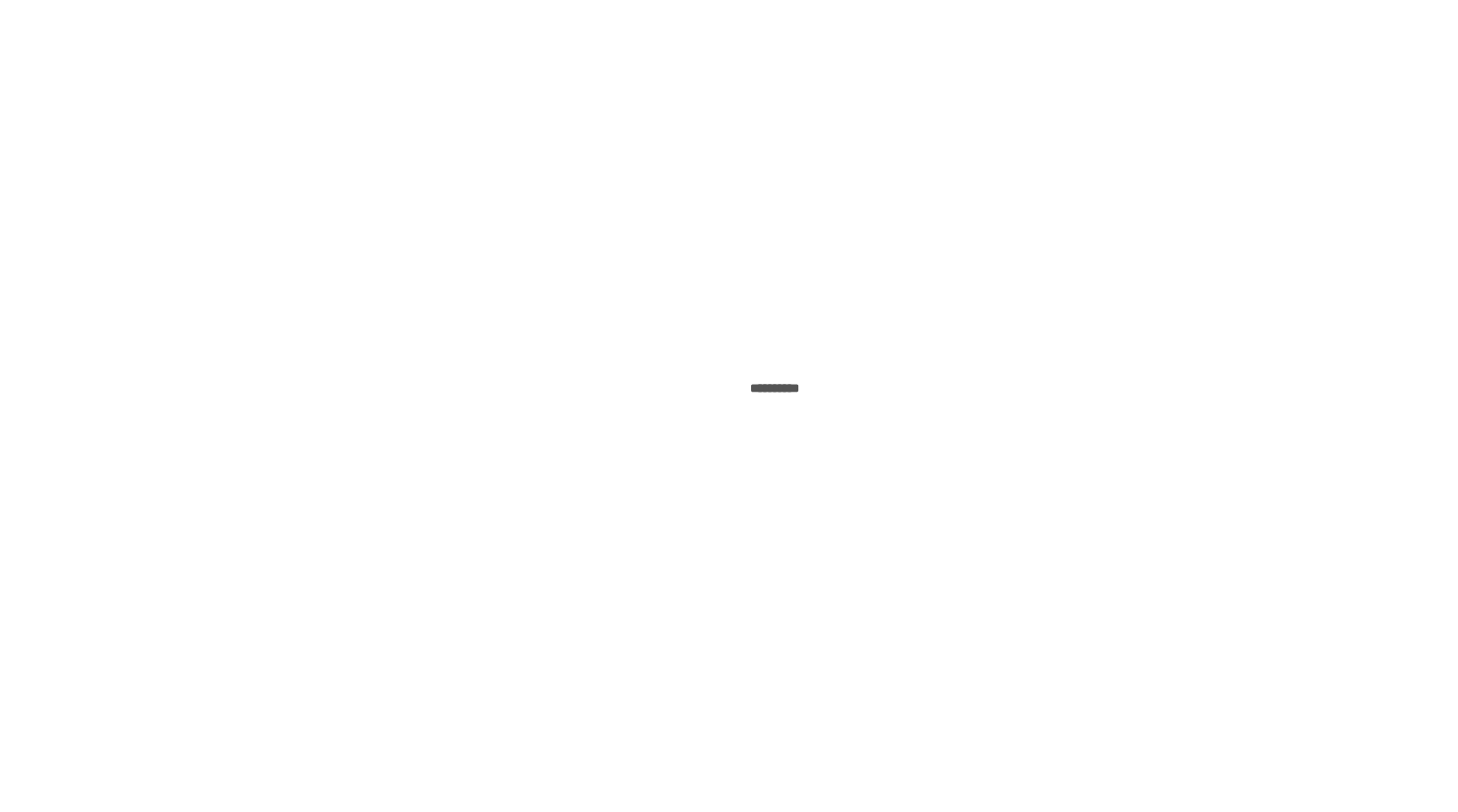 scroll, scrollTop: 0, scrollLeft: 0, axis: both 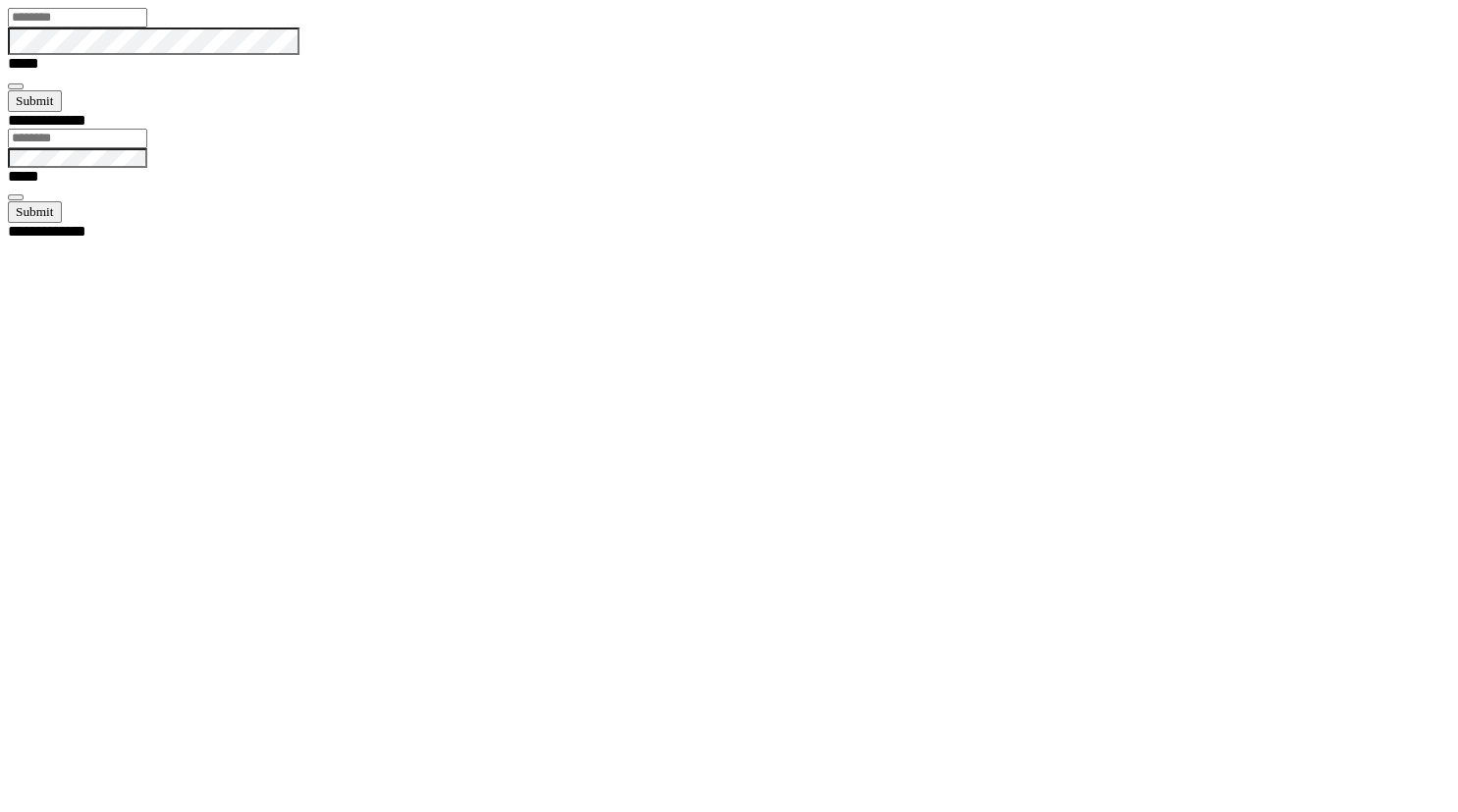 click at bounding box center [78, 18] 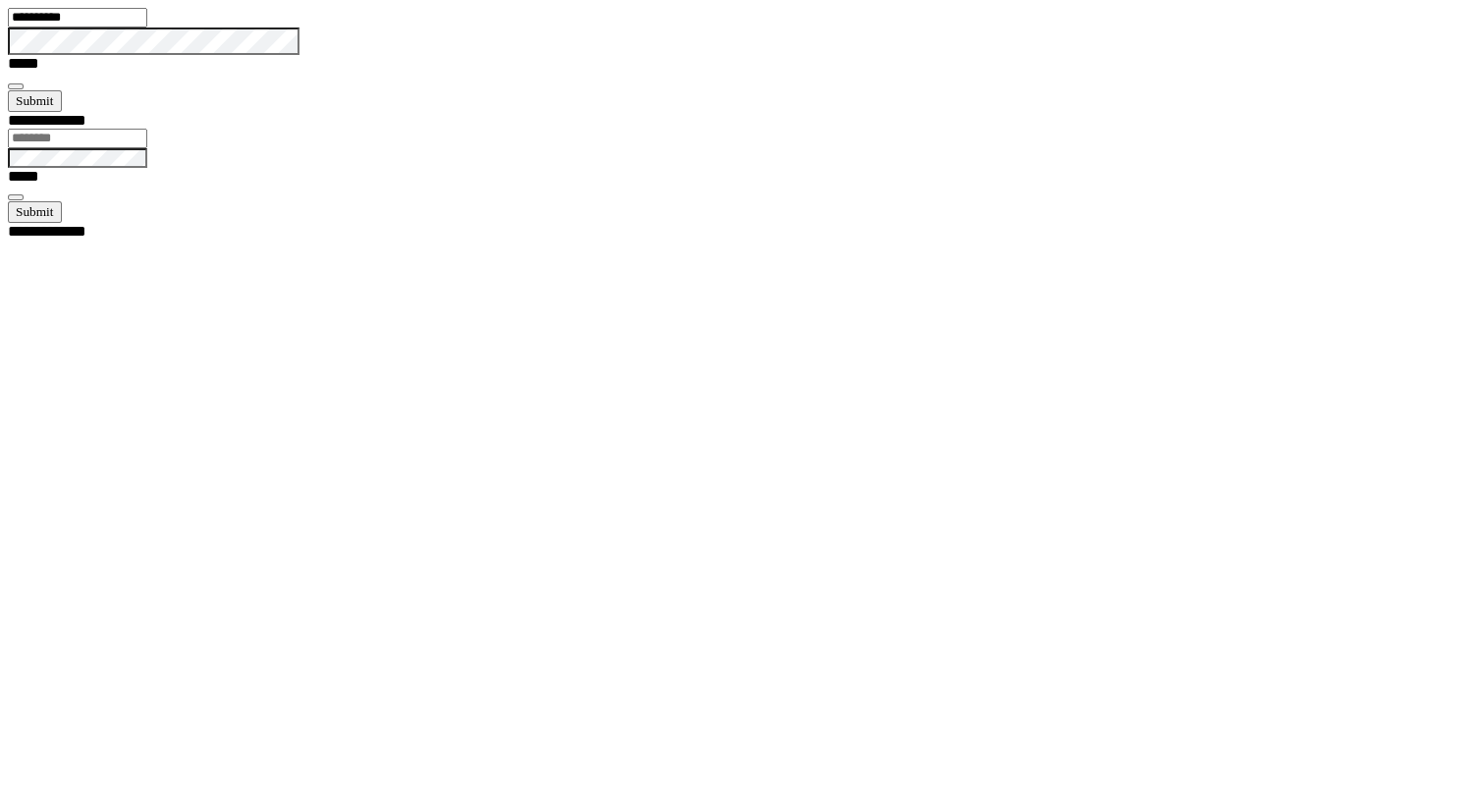 type on "**********" 